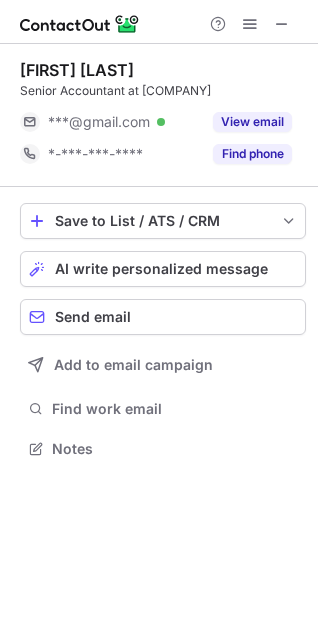 scroll, scrollTop: 0, scrollLeft: 0, axis: both 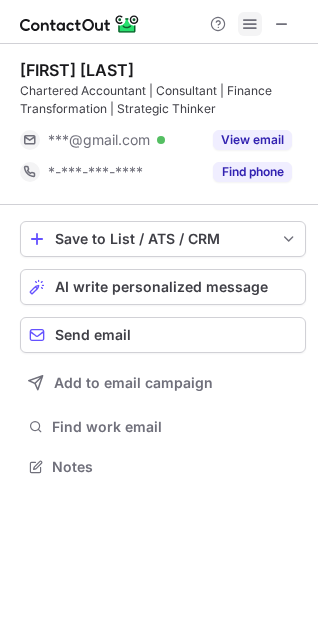 drag, startPoint x: 280, startPoint y: 17, endPoint x: 257, endPoint y: 23, distance: 23.769728 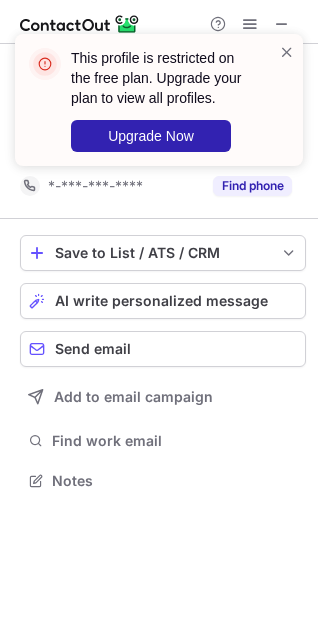 scroll, scrollTop: 0, scrollLeft: 0, axis: both 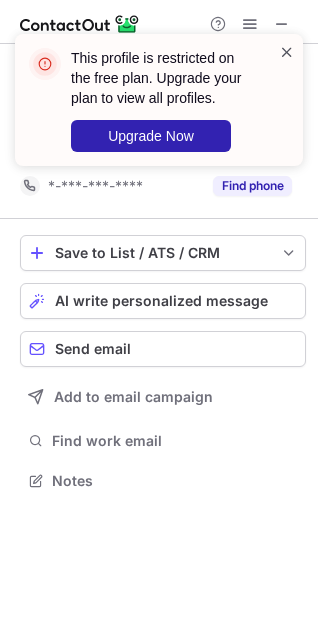 click at bounding box center (287, 52) 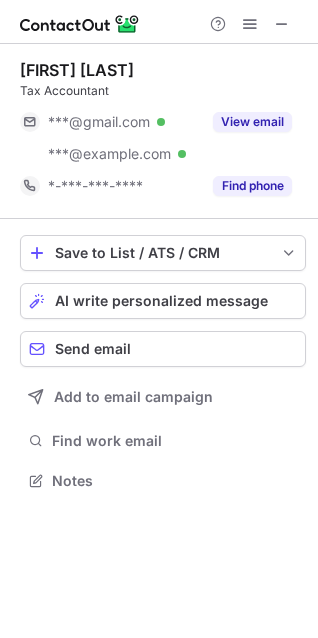 click on "This profile is restricted on the free plan. Upgrade your plan to view all profiles. Upgrade Now" at bounding box center (159, 108) 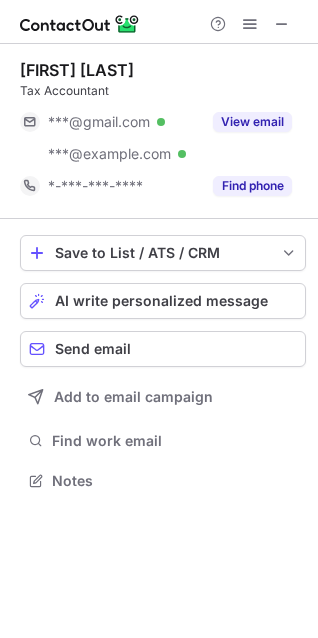 click on "Find phone" at bounding box center [252, 186] 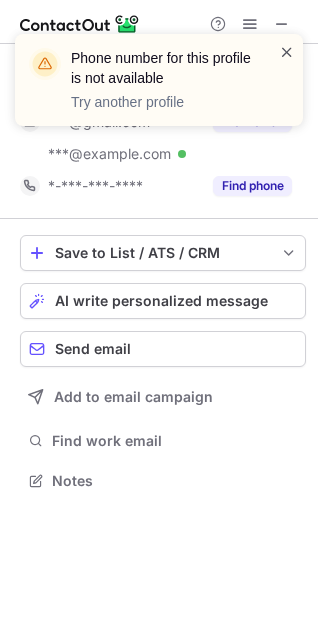 click at bounding box center (287, 52) 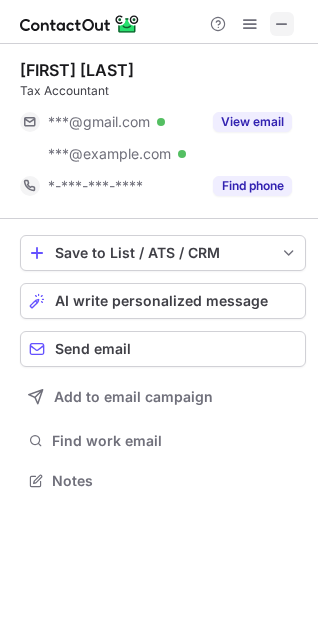 click at bounding box center [282, 24] 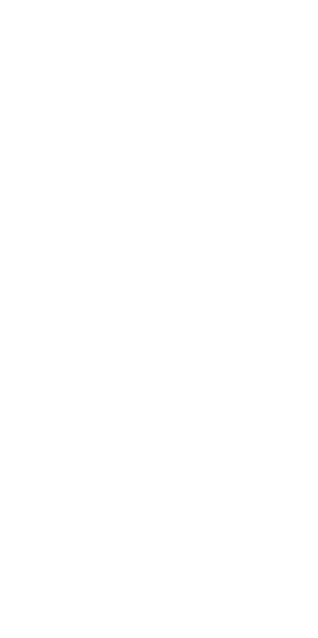 scroll, scrollTop: 0, scrollLeft: 0, axis: both 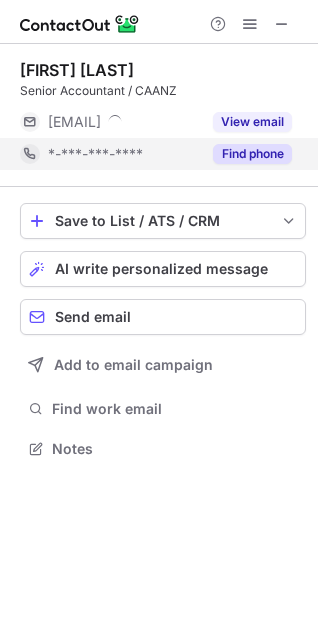 click on "Find phone" at bounding box center [252, 154] 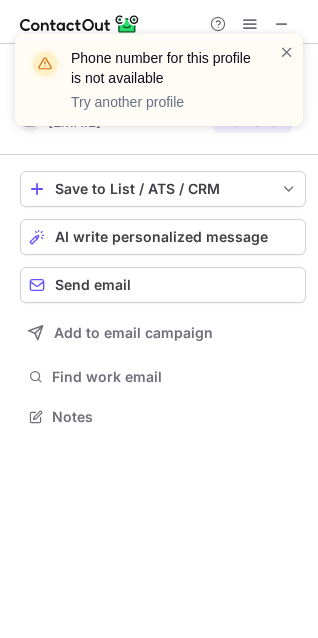scroll, scrollTop: 402, scrollLeft: 318, axis: both 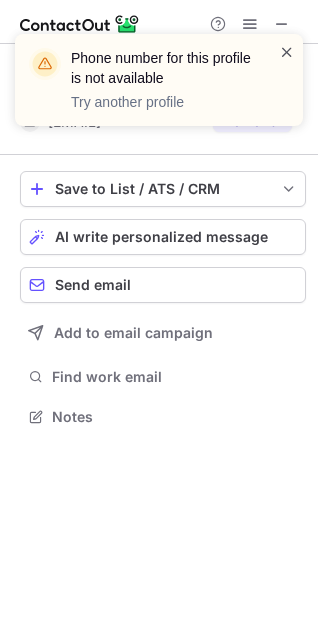 click at bounding box center (287, 52) 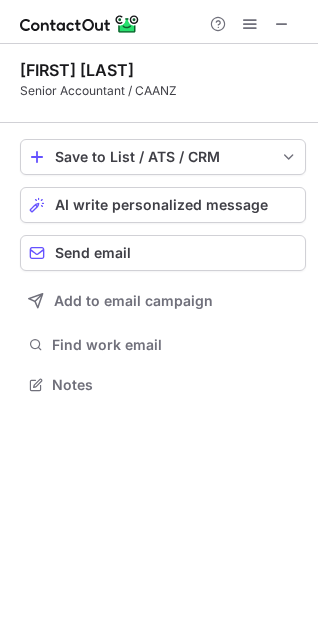 scroll, scrollTop: 370, scrollLeft: 318, axis: both 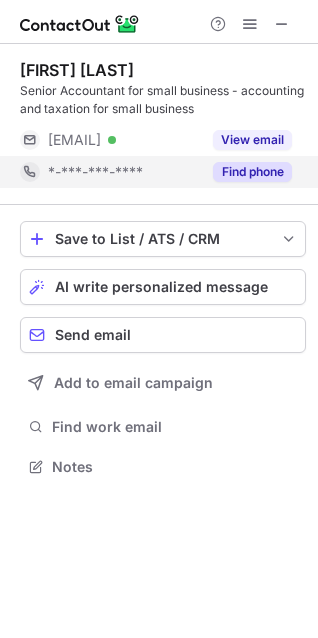 click on "Find phone" at bounding box center [252, 172] 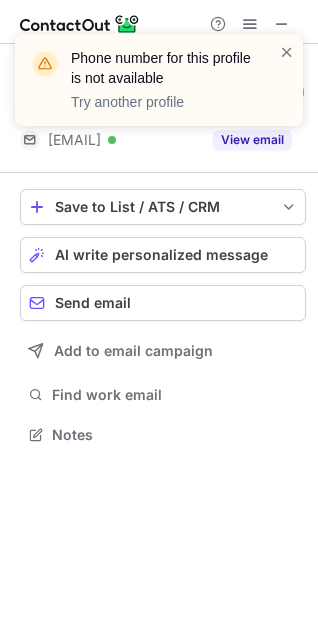 scroll, scrollTop: 420, scrollLeft: 318, axis: both 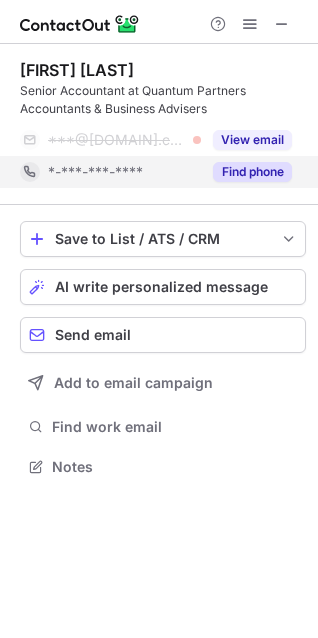 click on "Find phone" at bounding box center (252, 172) 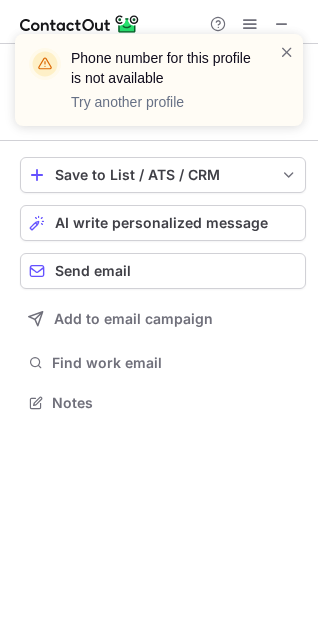 scroll, scrollTop: 388, scrollLeft: 318, axis: both 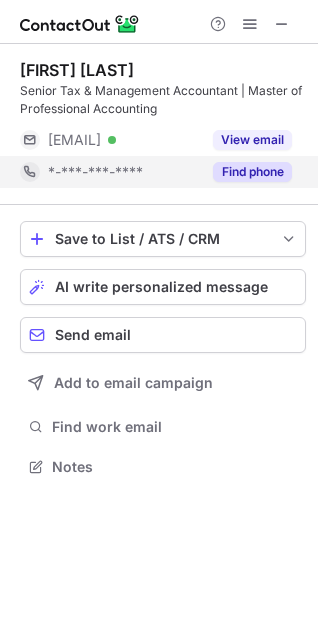click on "Find phone" at bounding box center [246, 172] 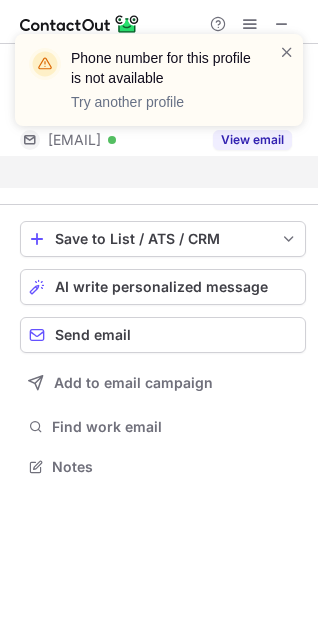 scroll, scrollTop: 420, scrollLeft: 318, axis: both 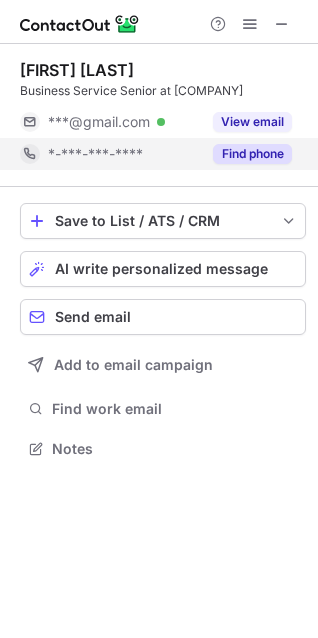 click on "Find phone" at bounding box center [252, 154] 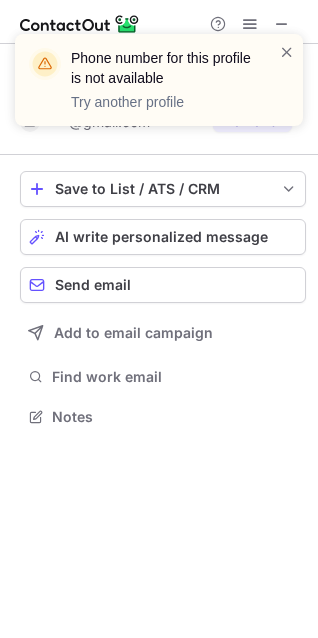 scroll, scrollTop: 420, scrollLeft: 318, axis: both 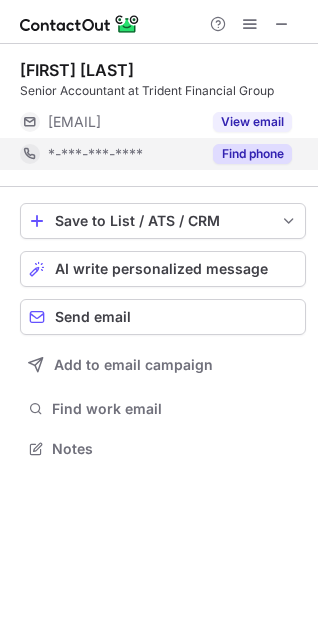 click on "Find phone" at bounding box center [252, 154] 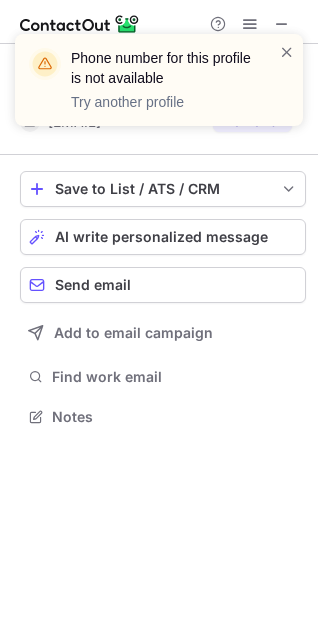 scroll, scrollTop: 402, scrollLeft: 318, axis: both 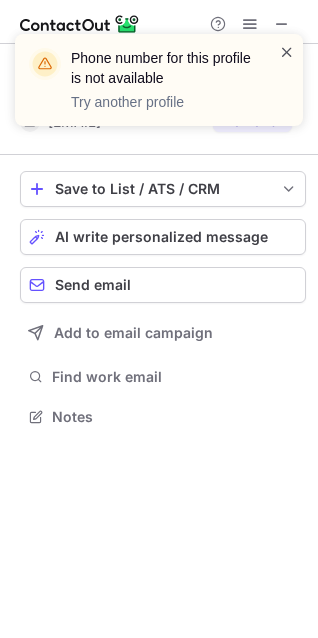 click at bounding box center [287, 52] 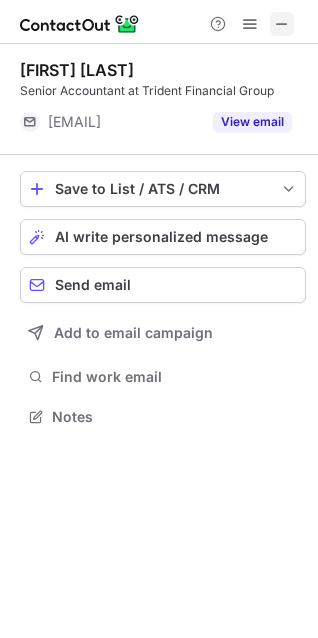 click at bounding box center [282, 24] 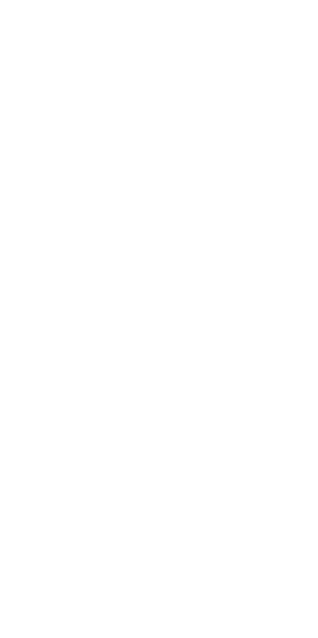 scroll, scrollTop: 0, scrollLeft: 0, axis: both 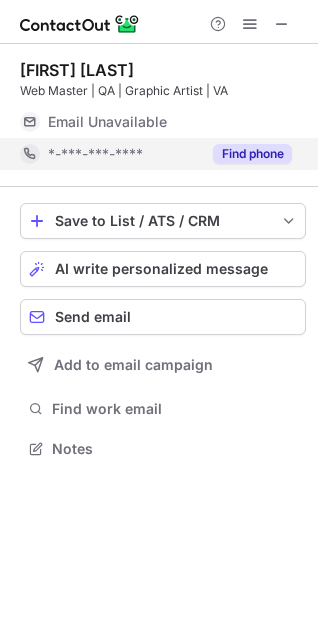 click on "Find phone" at bounding box center (252, 154) 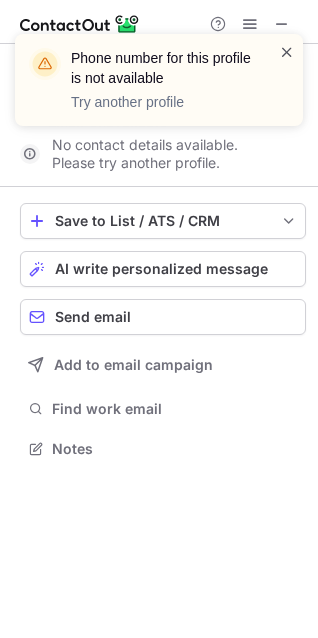 click at bounding box center [287, 52] 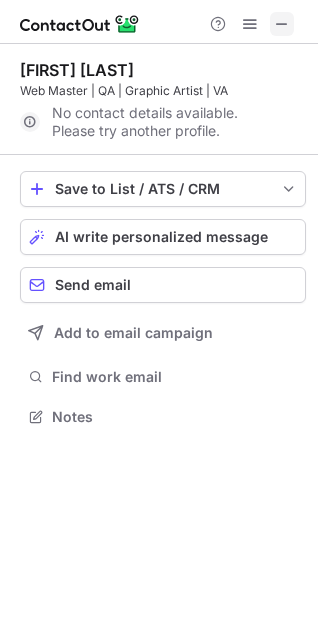 click at bounding box center [282, 24] 